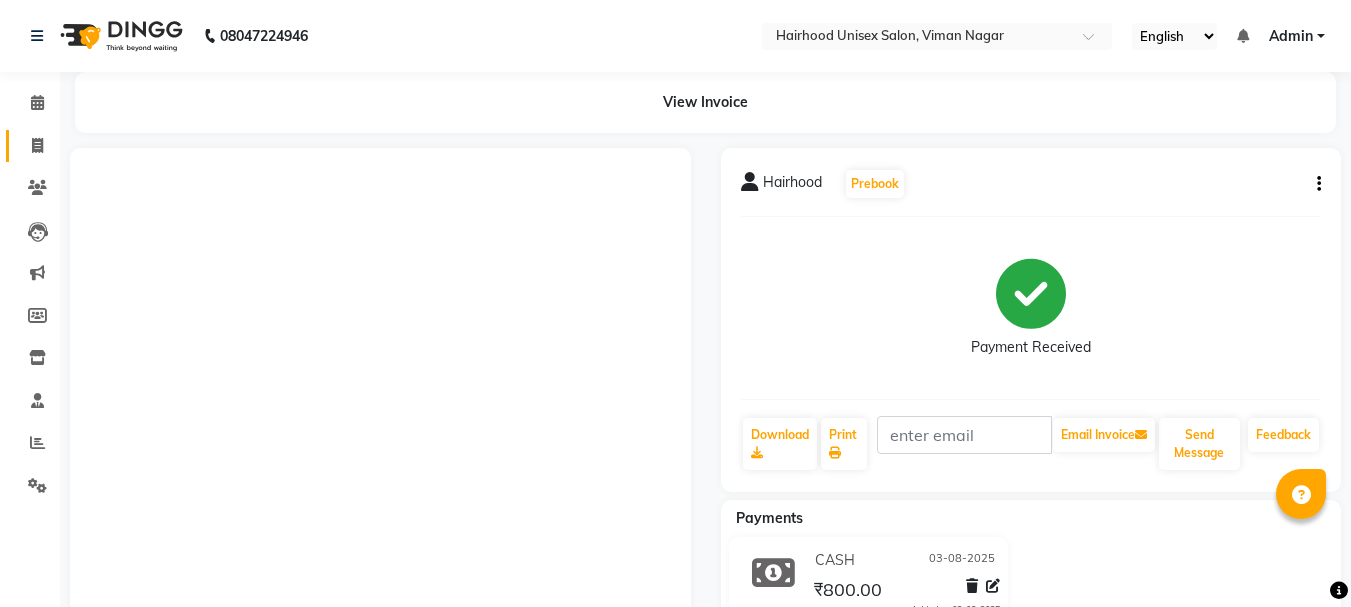 scroll, scrollTop: 0, scrollLeft: 0, axis: both 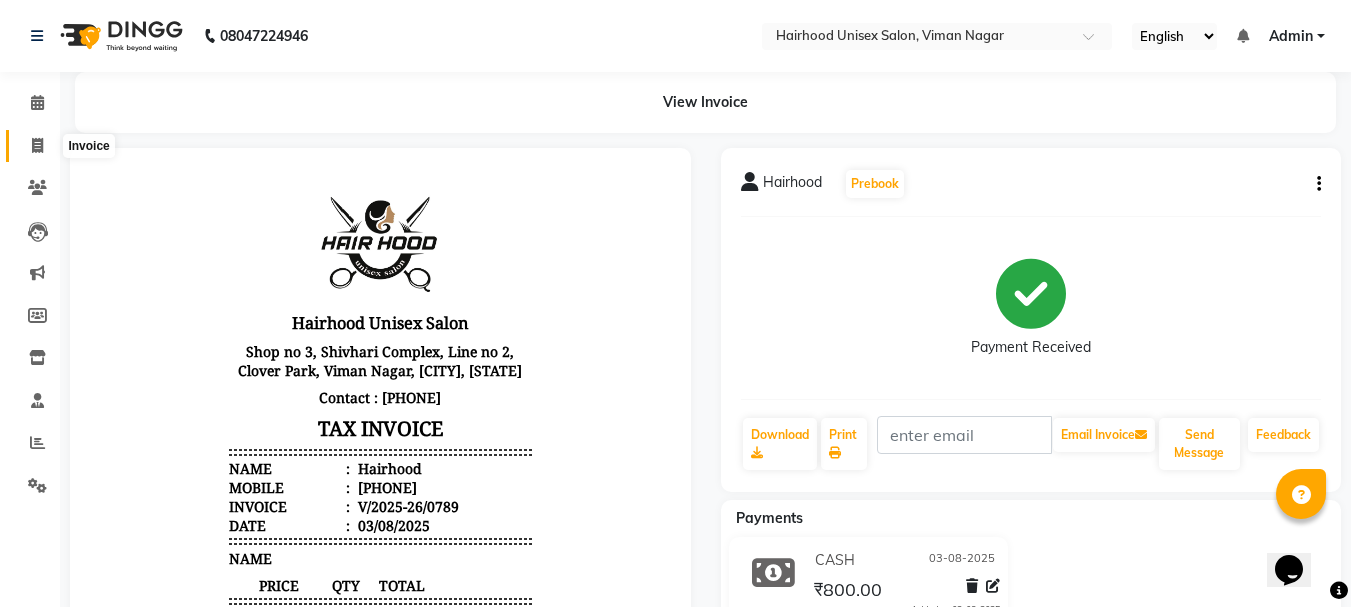 click 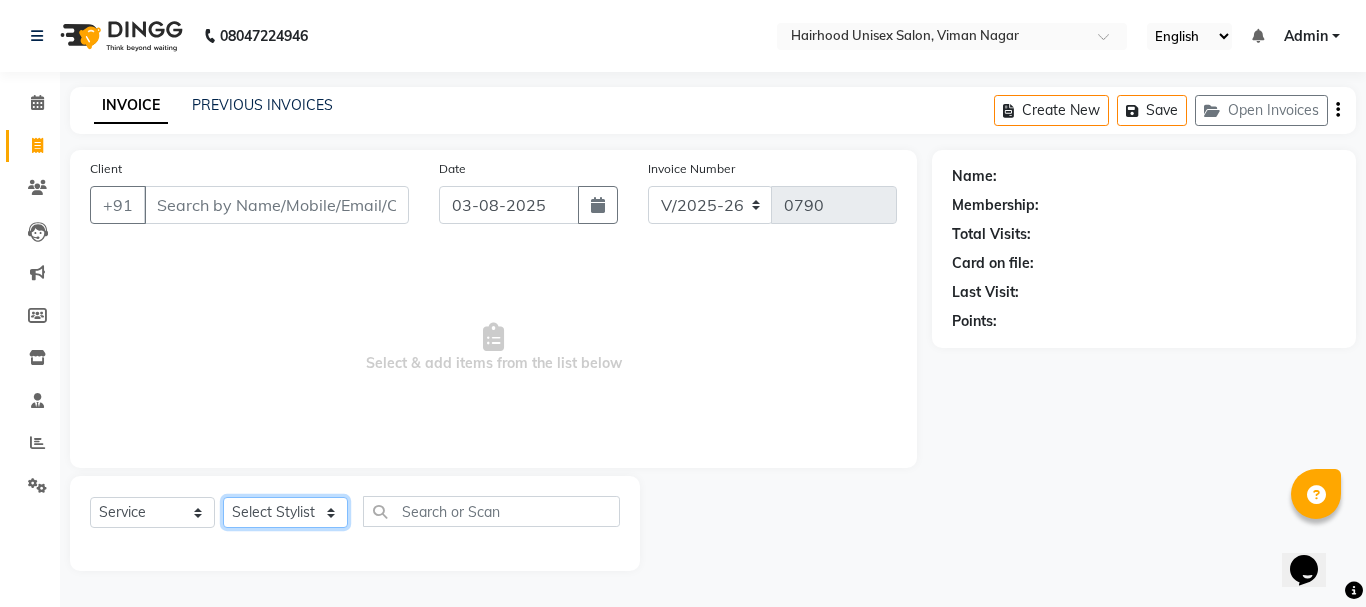 click on "Select Stylist Akshara [FIRST] [LAST] Rani Salon" 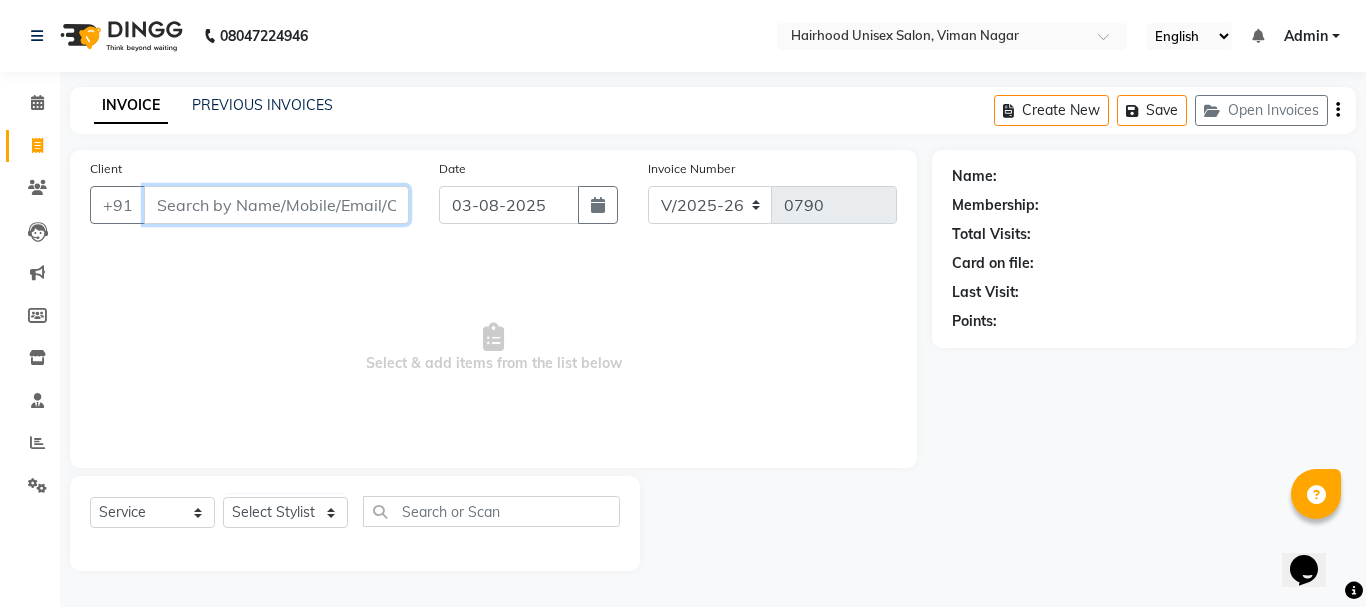 click on "Client" at bounding box center [276, 205] 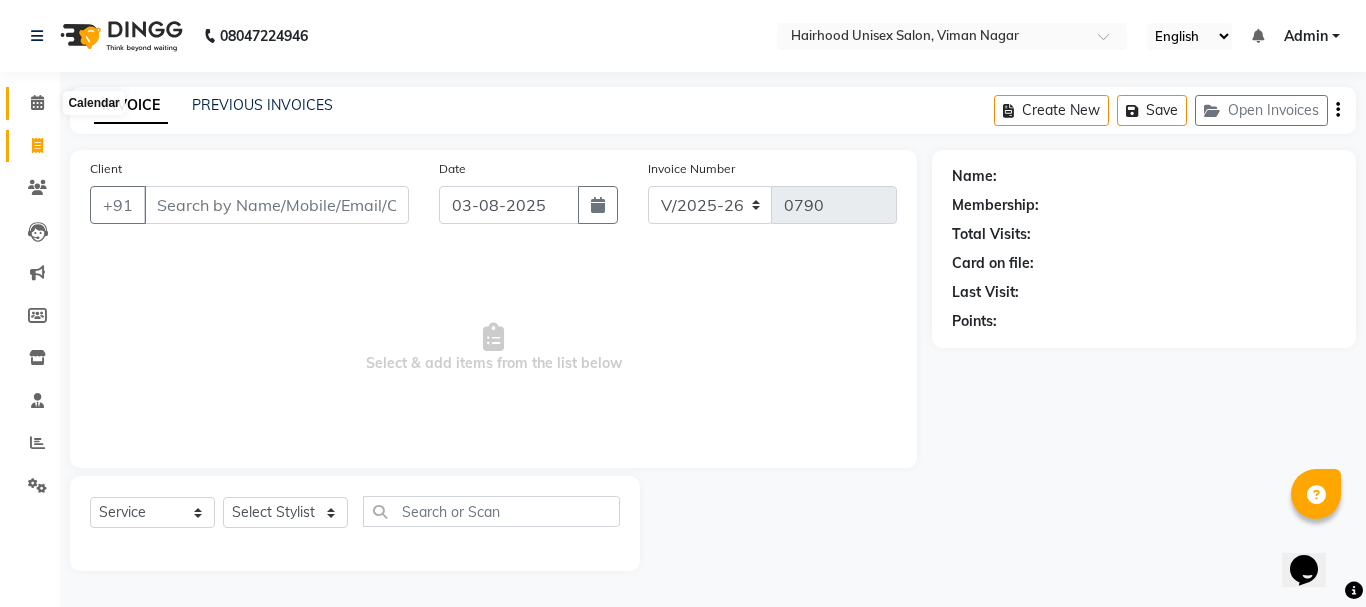 click 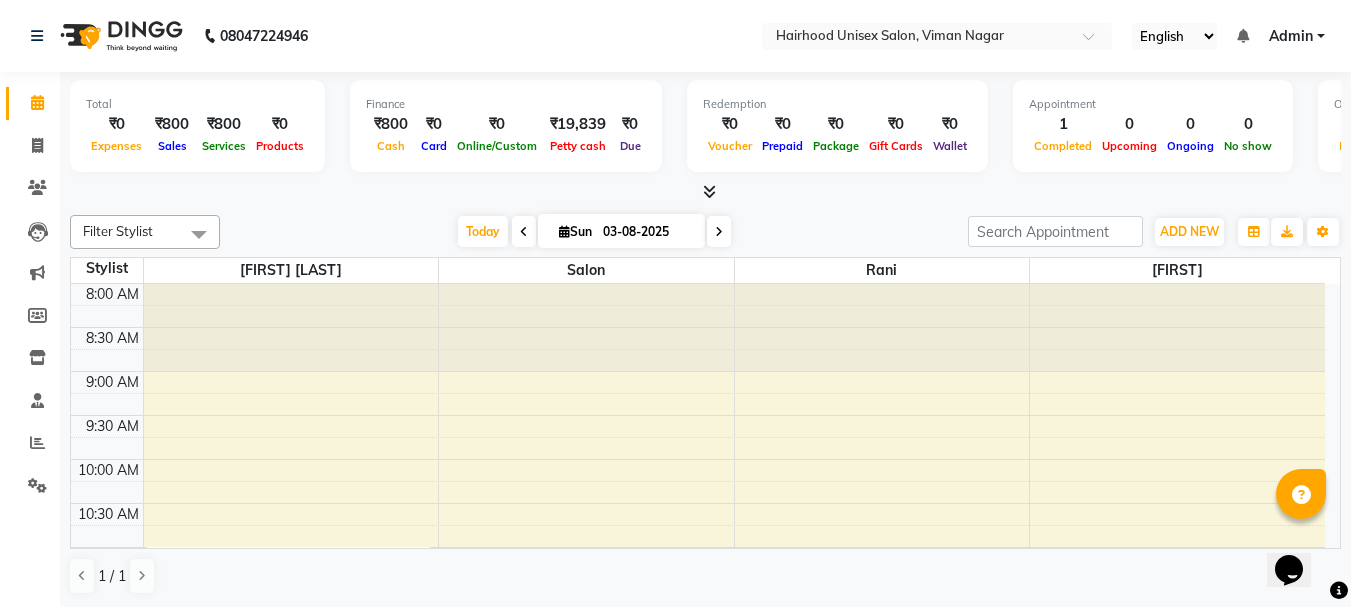 click at bounding box center [564, 231] 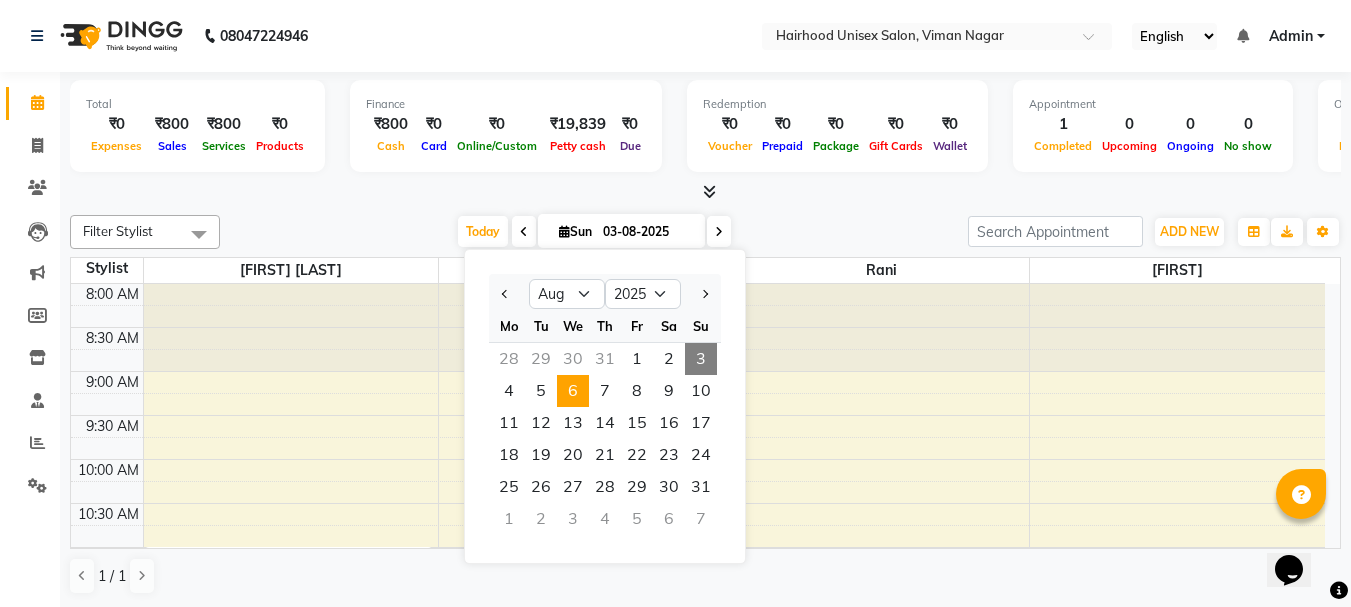 click on "6" at bounding box center (573, 391) 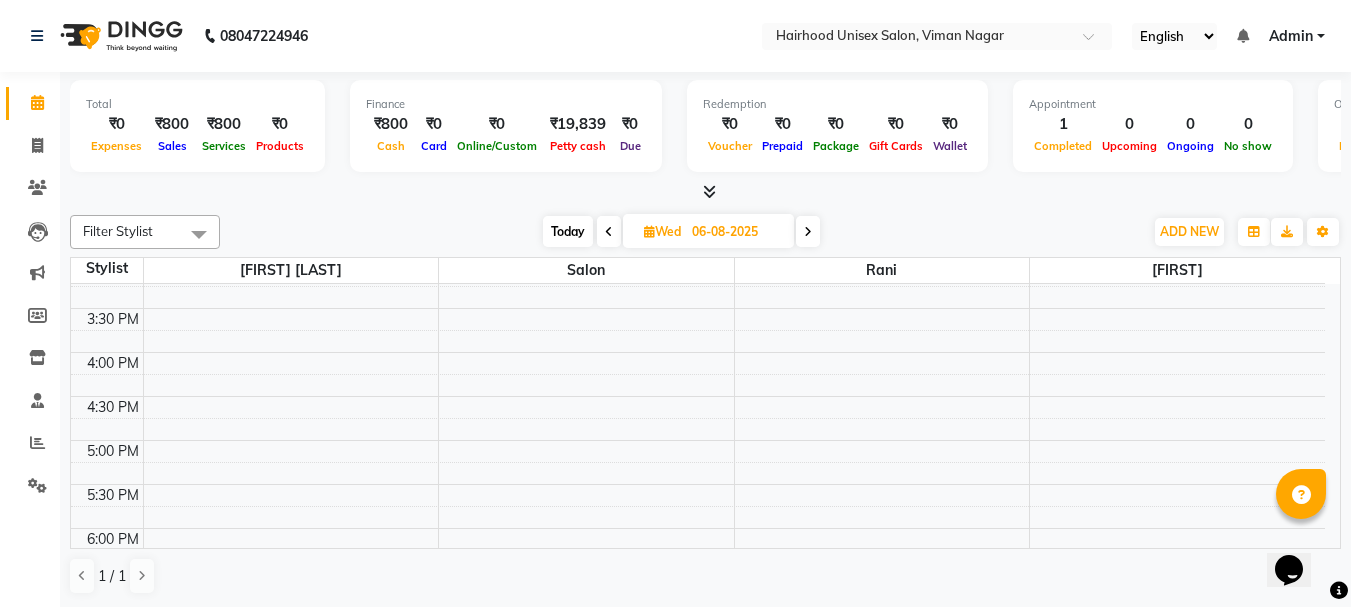 scroll, scrollTop: 647, scrollLeft: 0, axis: vertical 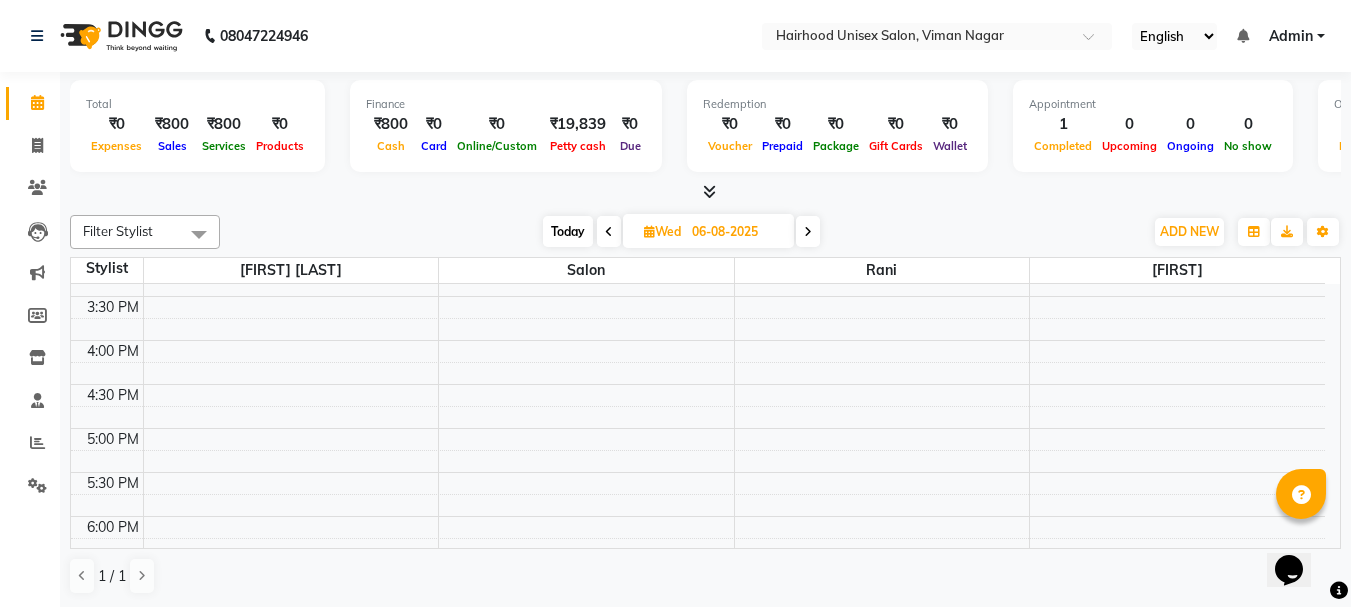 click on "8:00 AM 8:30 AM 9:00 AM 9:30 AM 10:00 AM 10:30 AM 11:00 AM 11:30 AM 12:00 PM 12:30 PM 1:00 PM 1:30 PM 2:00 PM 2:30 PM 3:00 PM 3:30 PM 4:00 PM 4:30 PM 5:00 PM 5:30 PM 6:00 PM 6:30 PM 7:00 PM 7:30 PM 8:00 PM 8:30 PM 9:00 PM 9:30 PM" at bounding box center (698, 252) 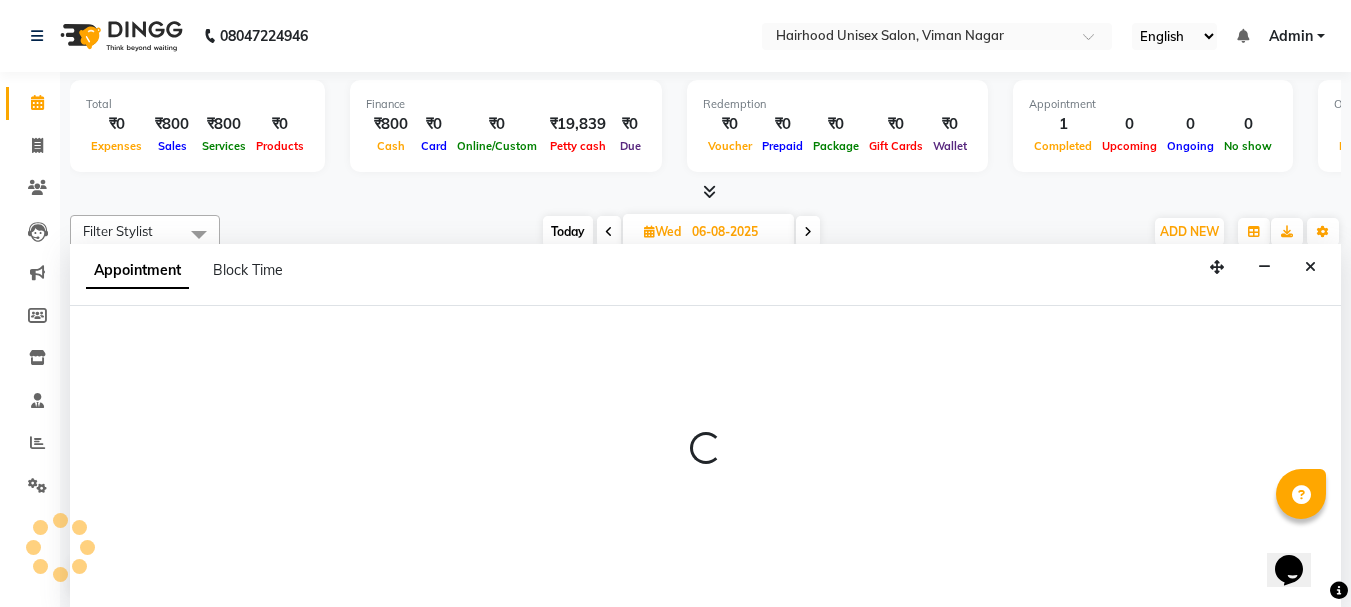 select on "12325" 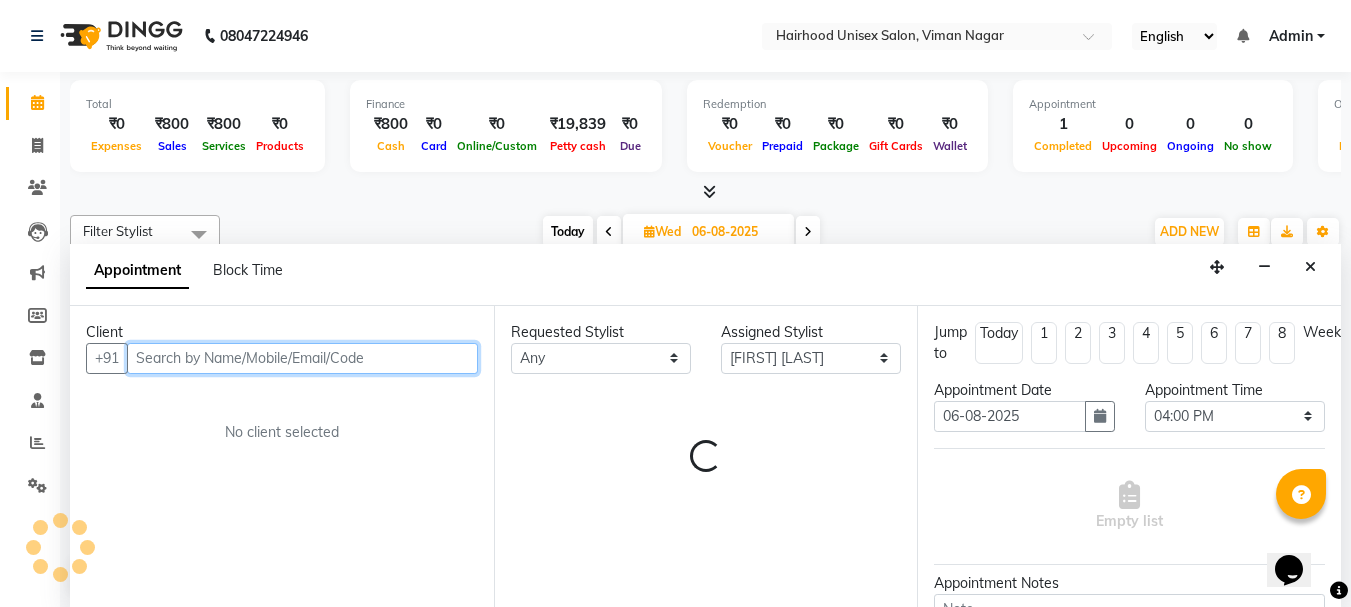 scroll, scrollTop: 1, scrollLeft: 0, axis: vertical 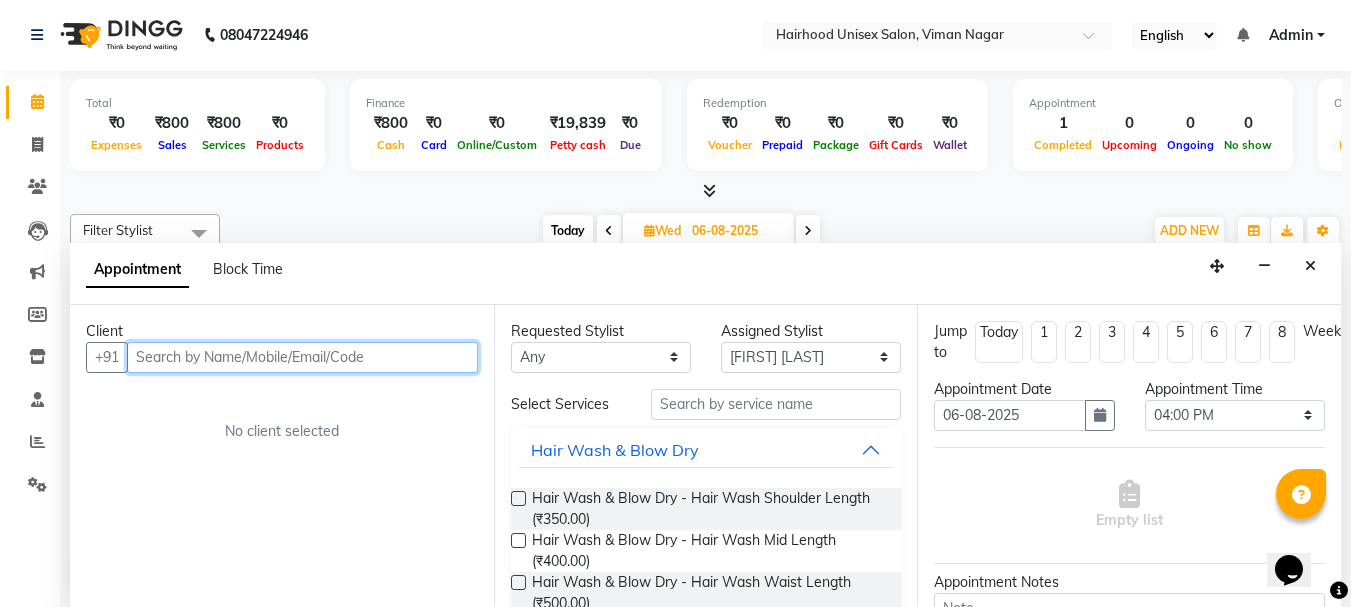 click at bounding box center (302, 357) 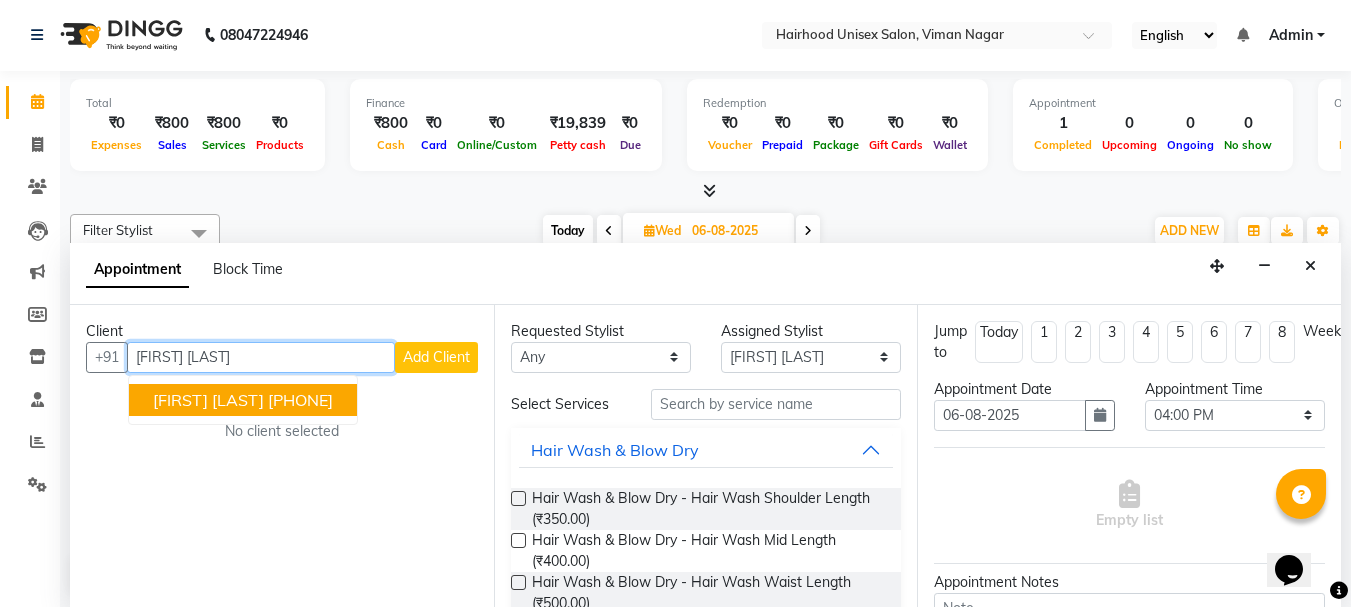 click on "[PHONE]" at bounding box center (300, 400) 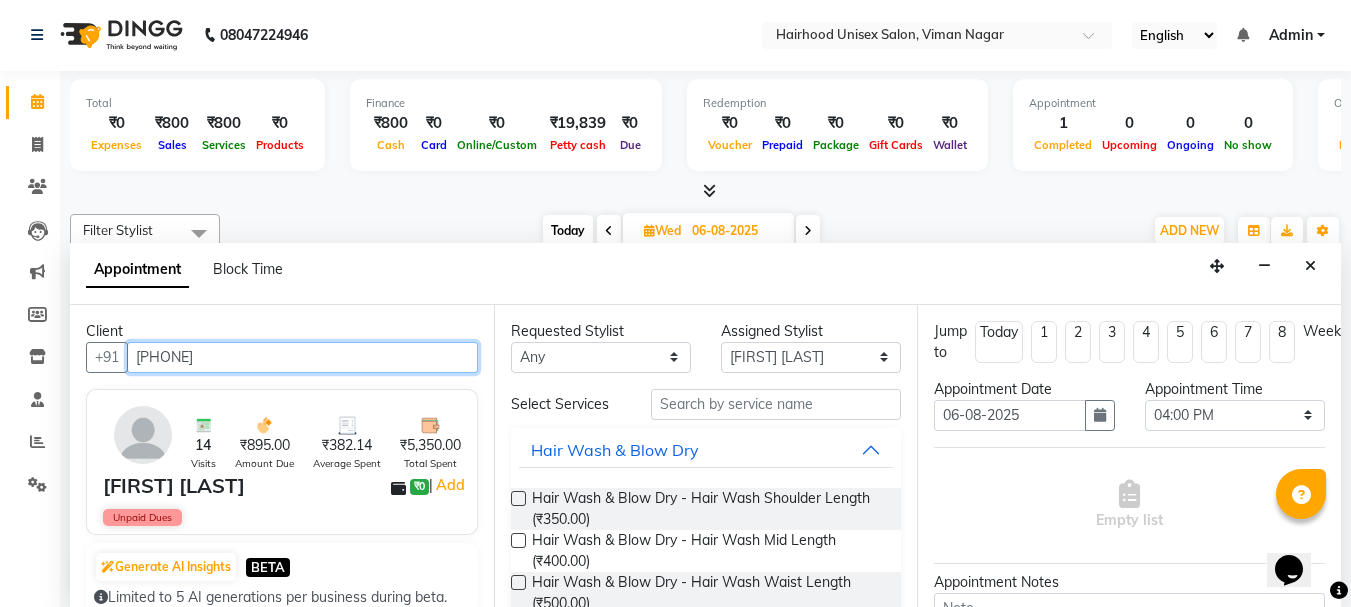 type on "[PHONE]" 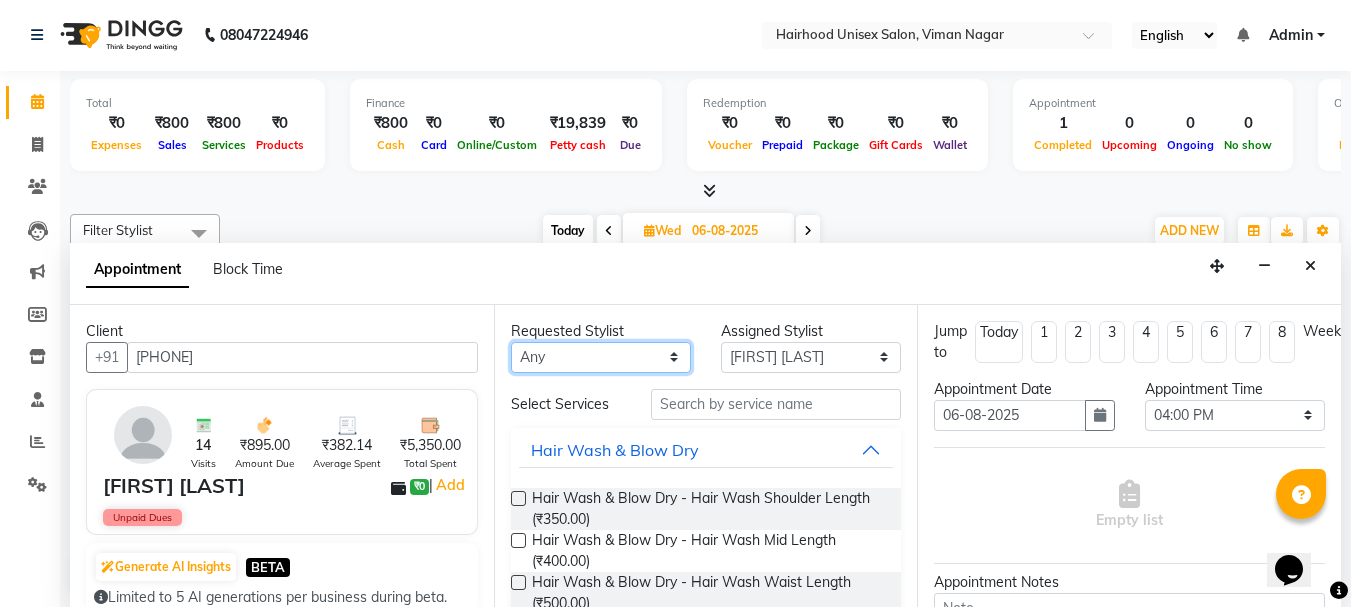 click on "Any Akshara [FIRST] [LAST] Rani Salon" at bounding box center [601, 357] 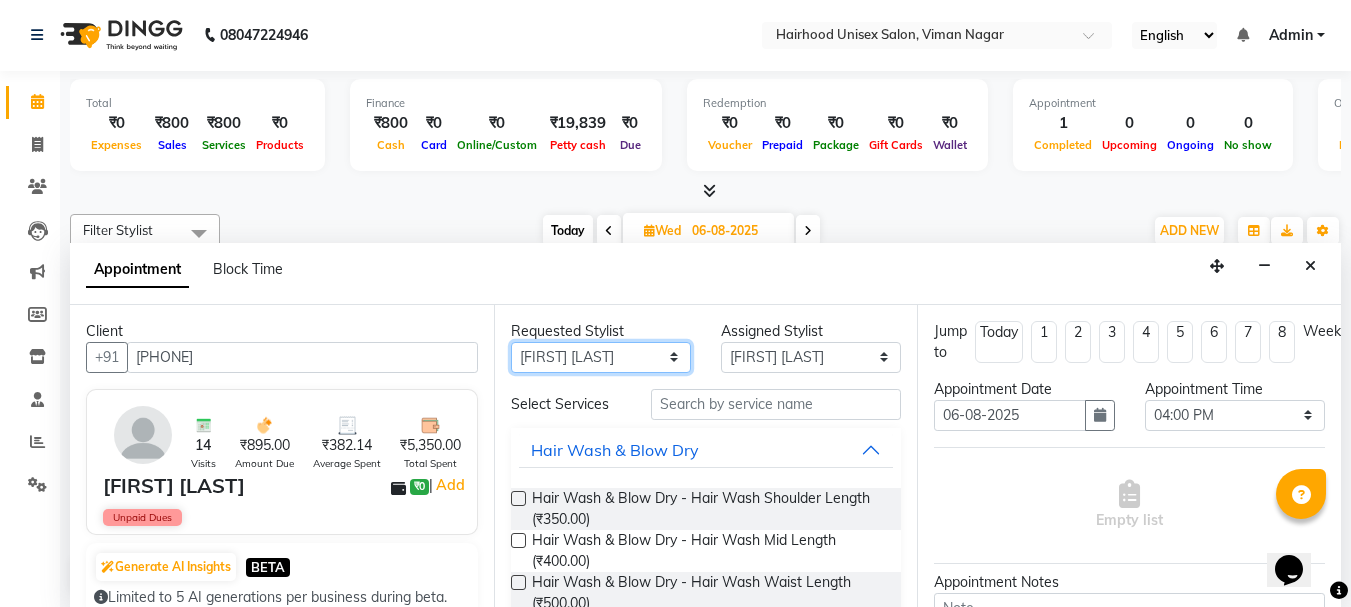 click on "Any Akshara [FIRST] [LAST] Rani Salon" at bounding box center (601, 357) 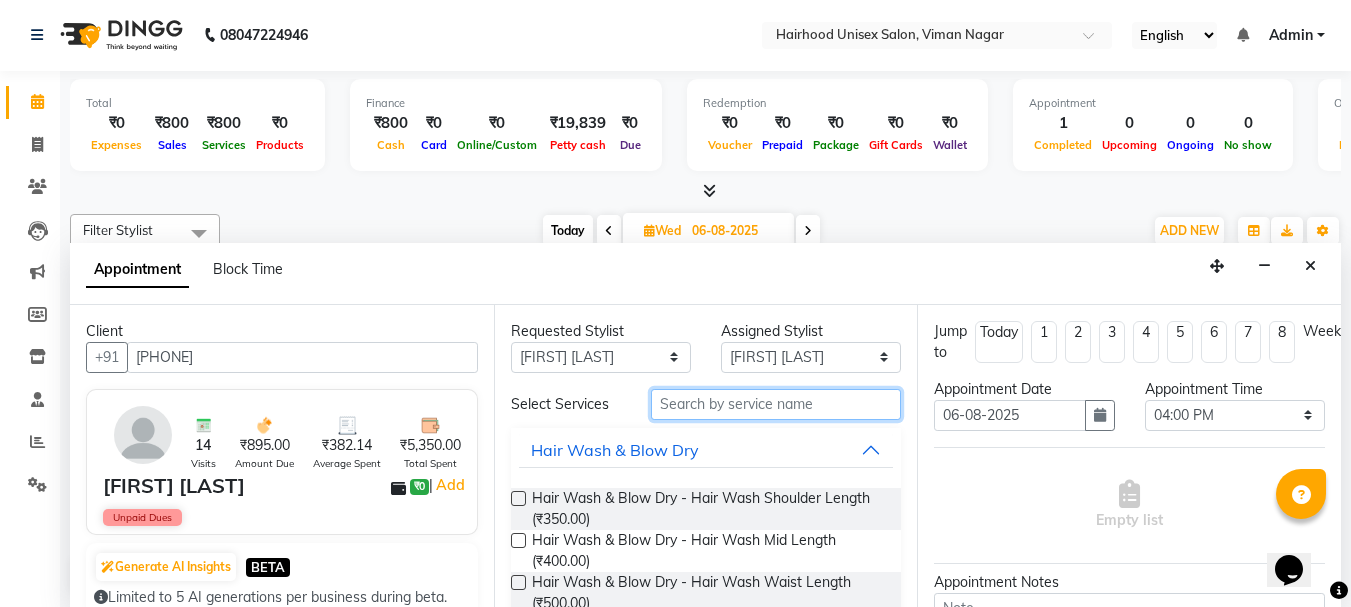 click at bounding box center [776, 404] 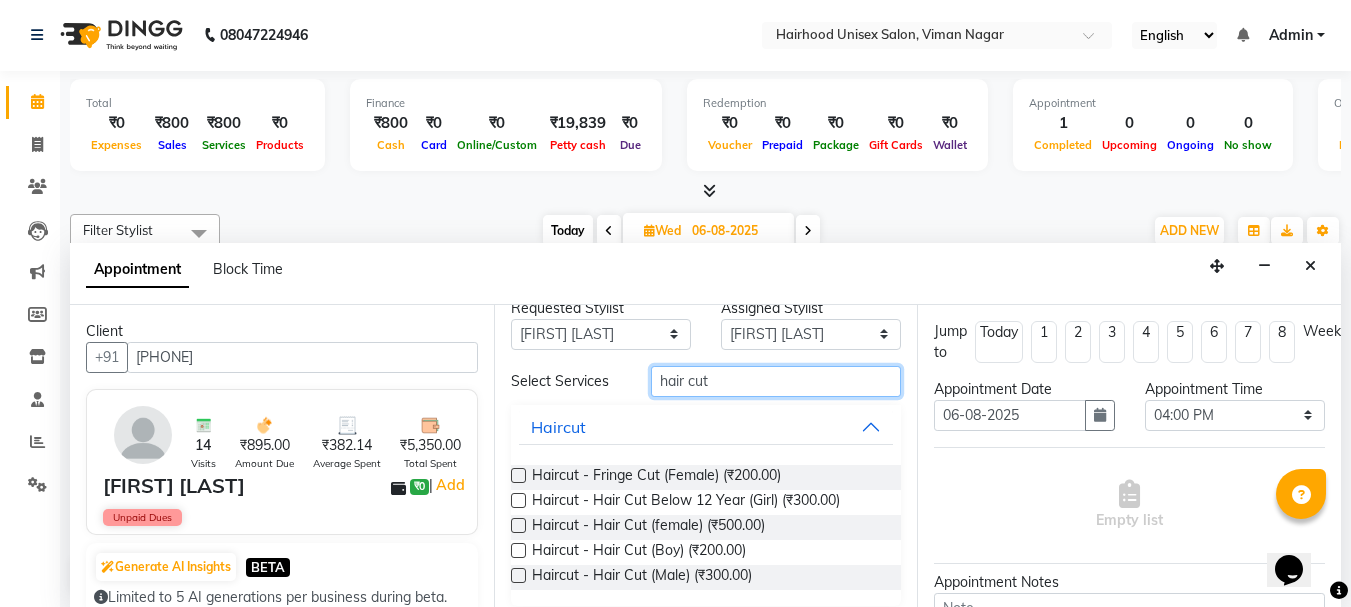 scroll, scrollTop: 38, scrollLeft: 0, axis: vertical 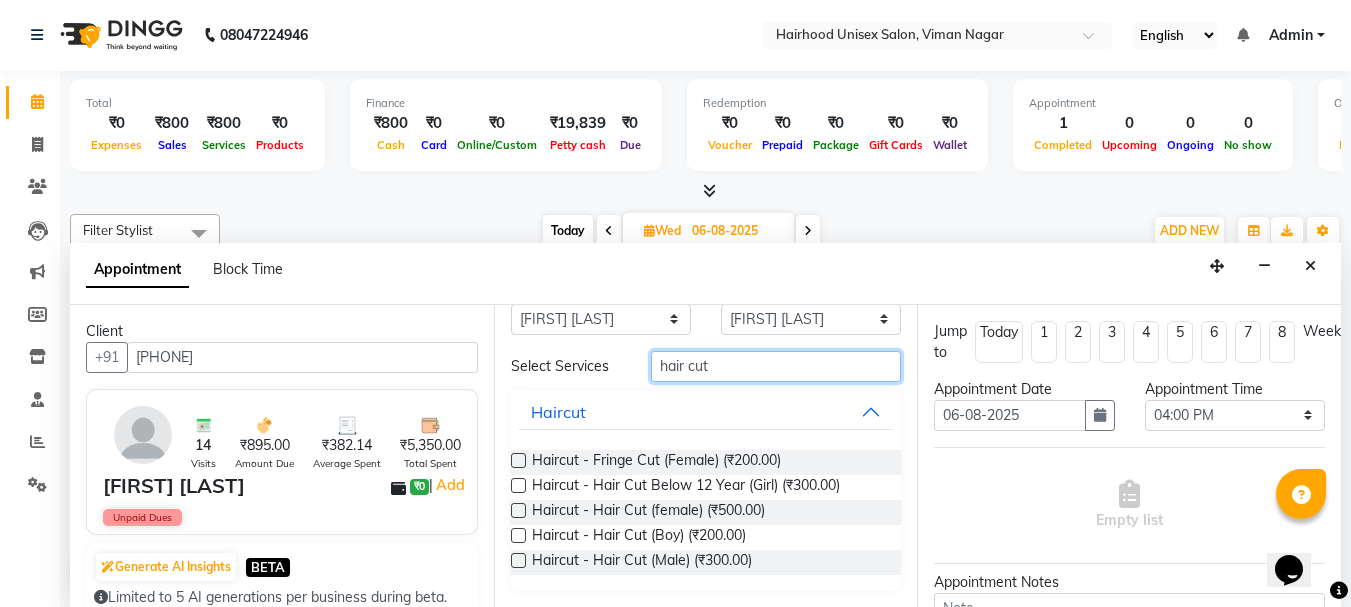type on "hair cut" 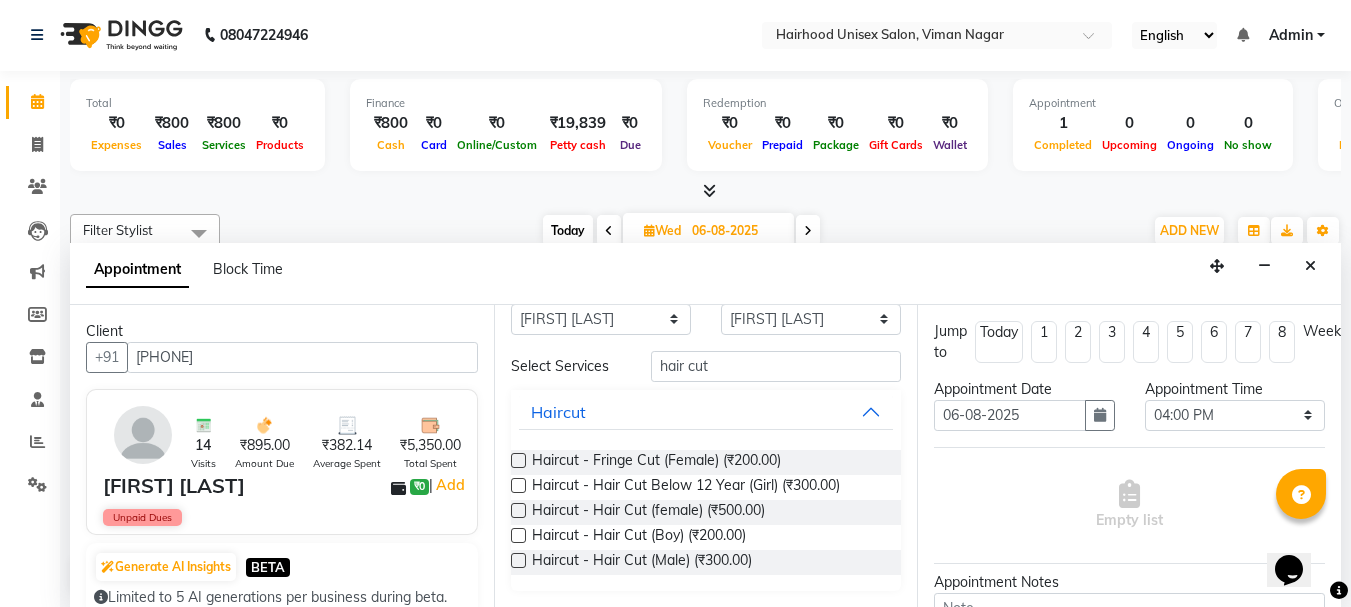 click at bounding box center (518, 560) 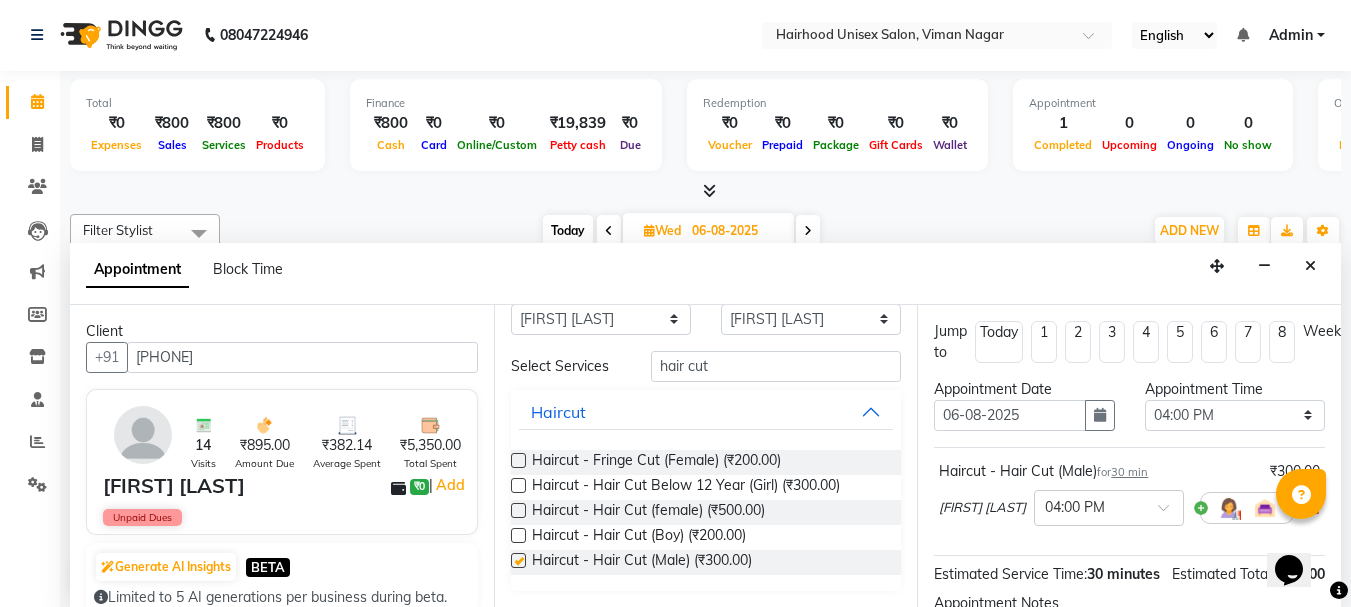 checkbox on "false" 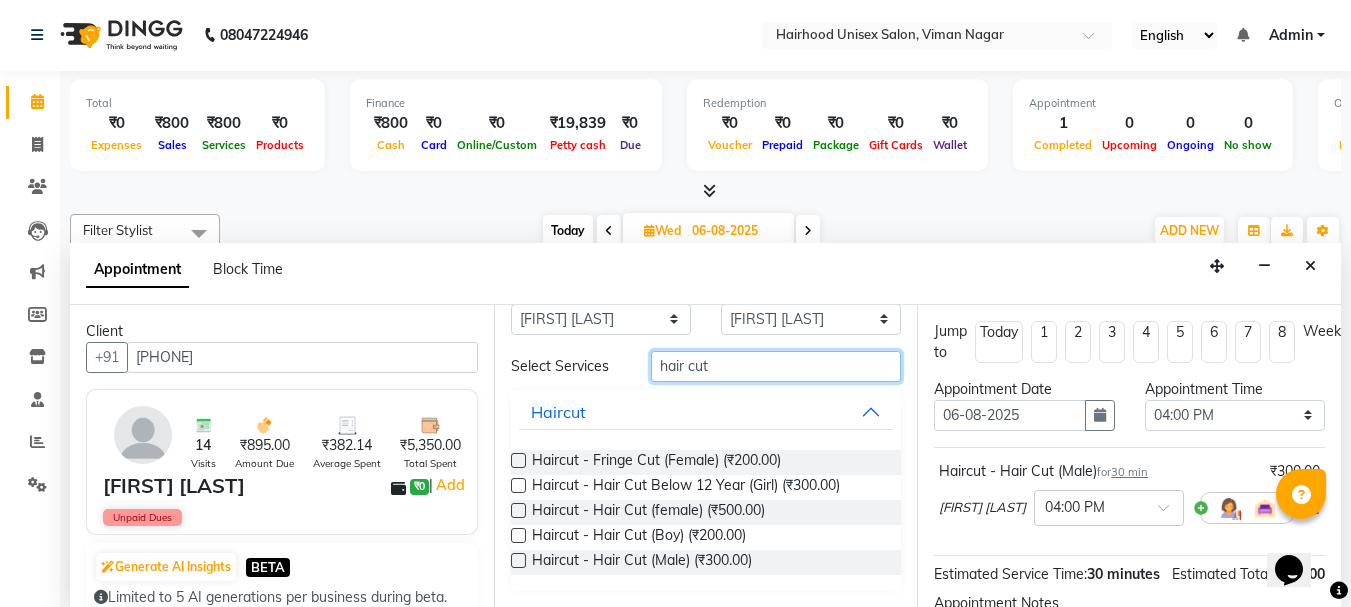 click on "hair cut" at bounding box center [776, 366] 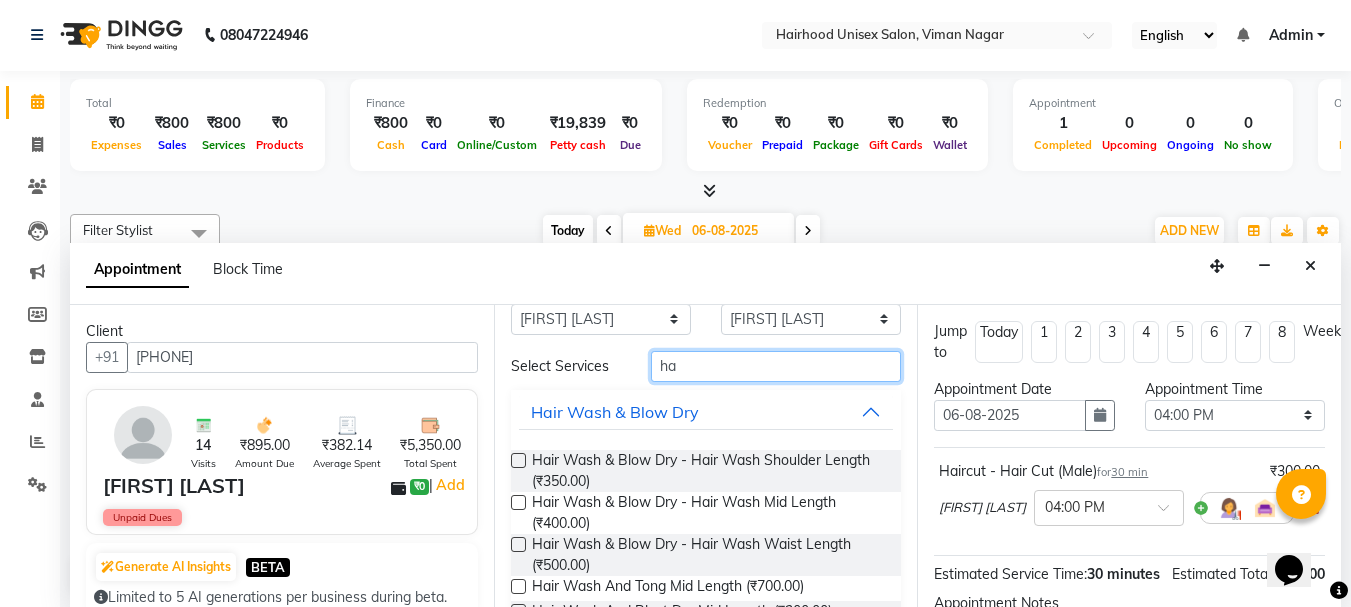 type on "h" 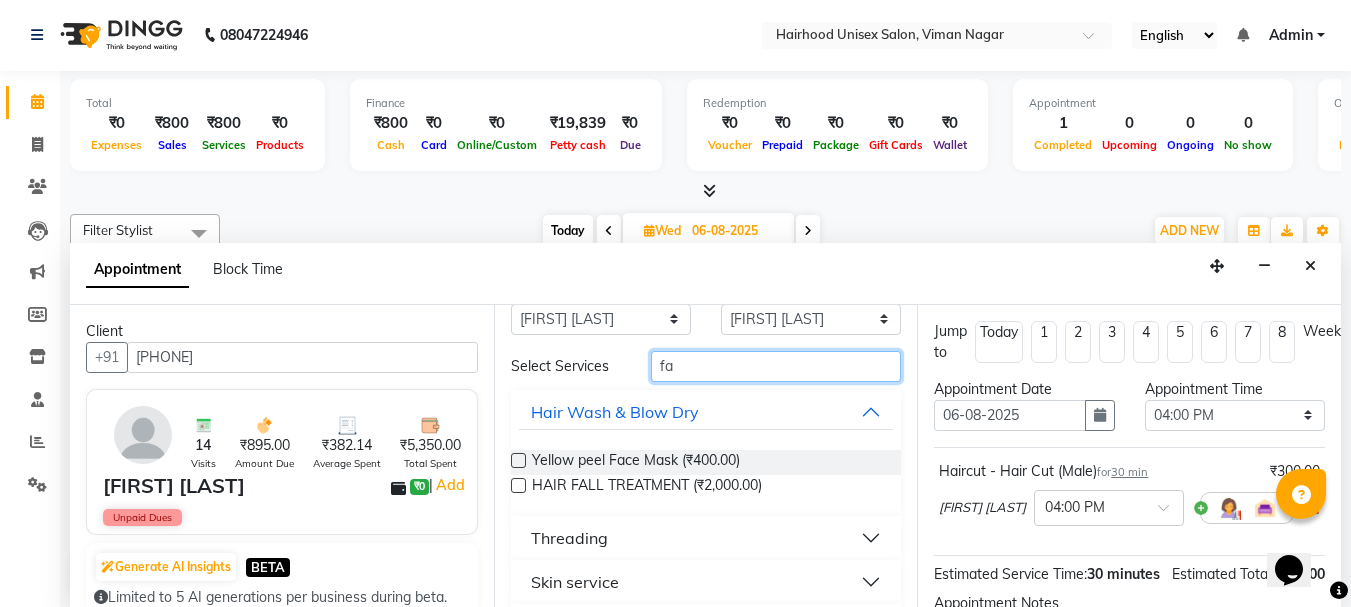 type on "f" 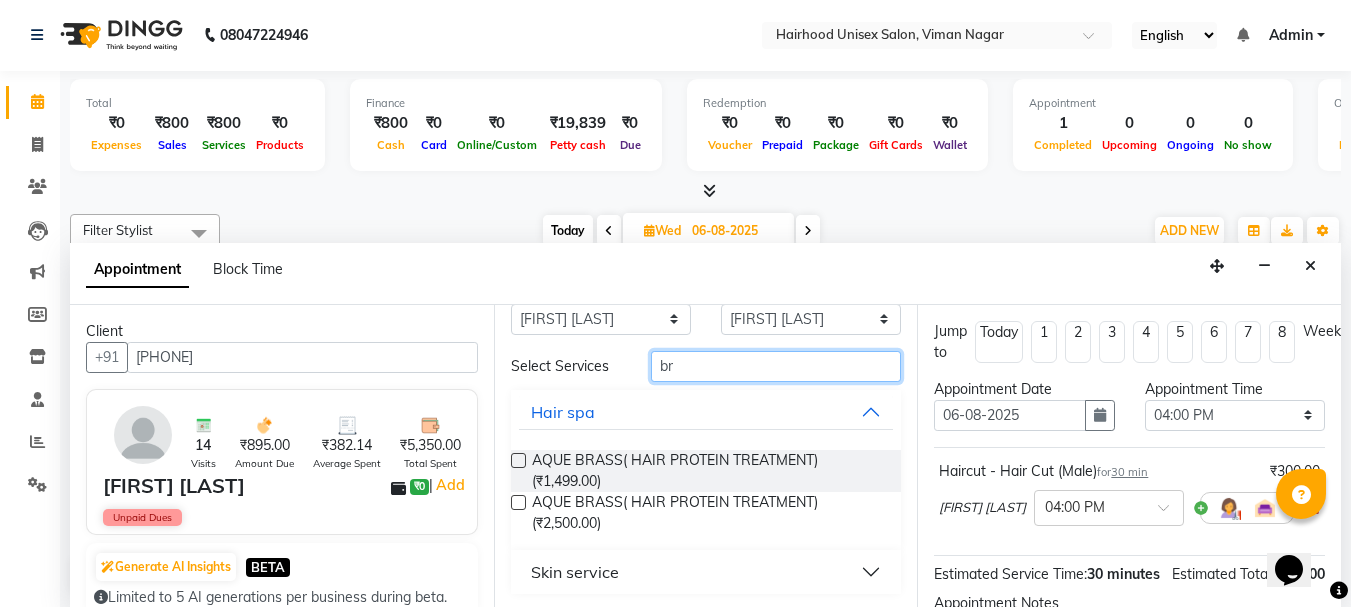 type on "b" 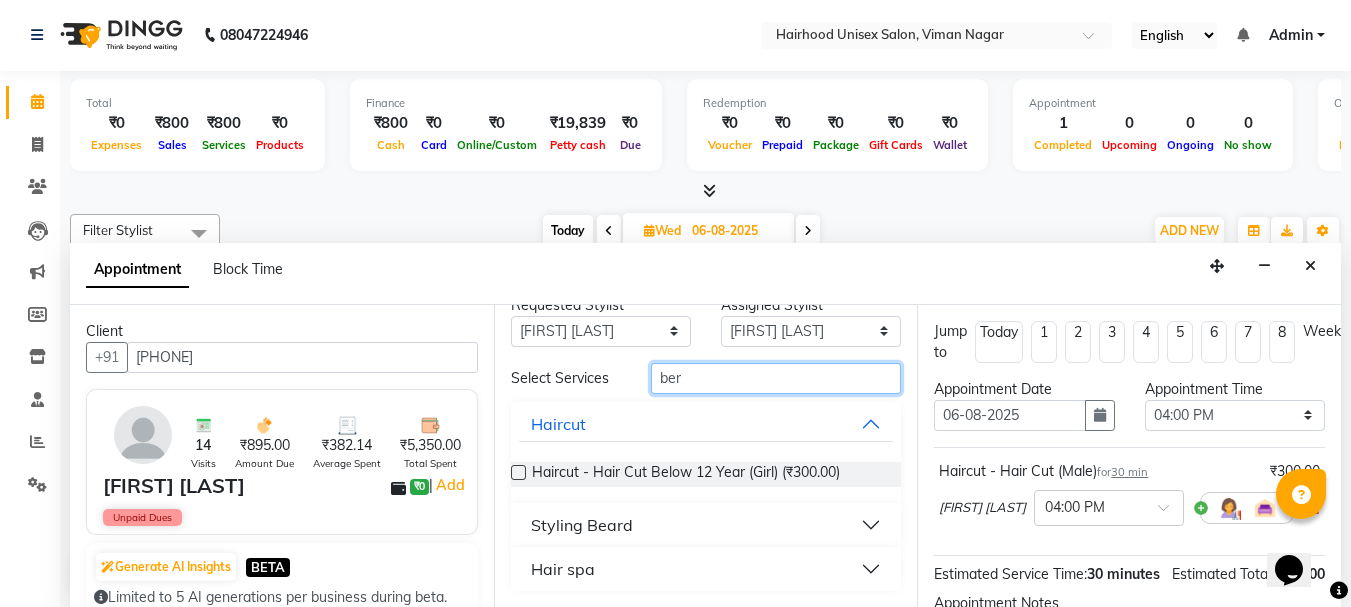 scroll, scrollTop: 0, scrollLeft: 0, axis: both 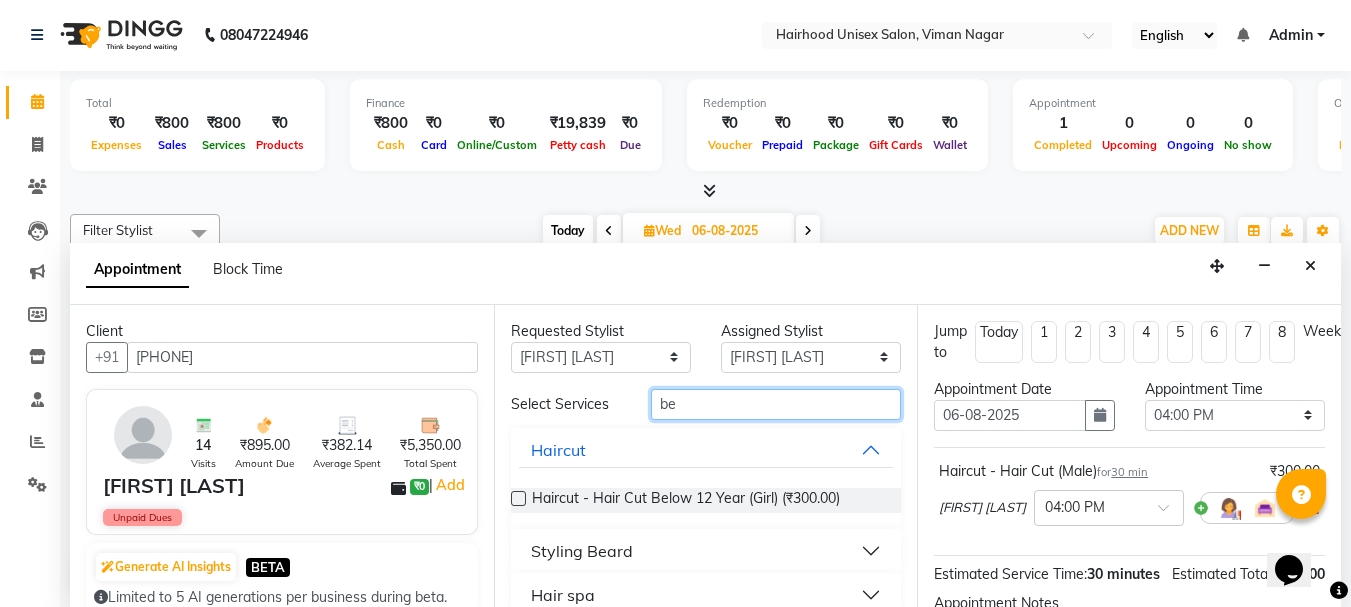 type on "b" 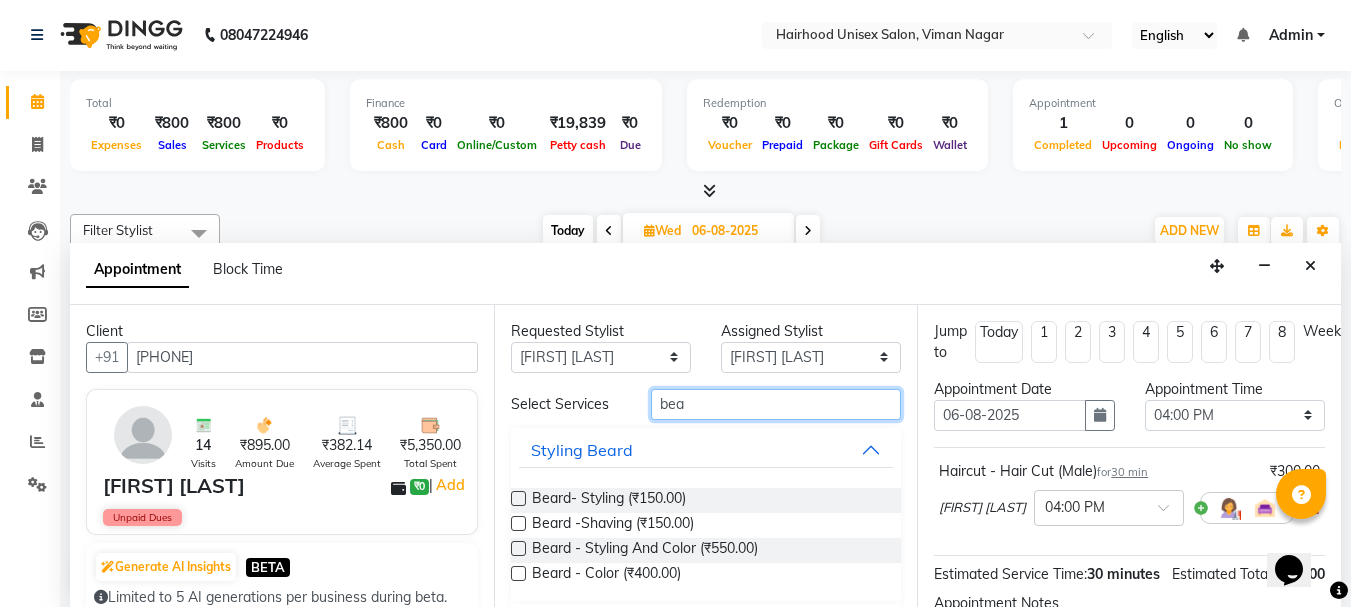 type on "bea" 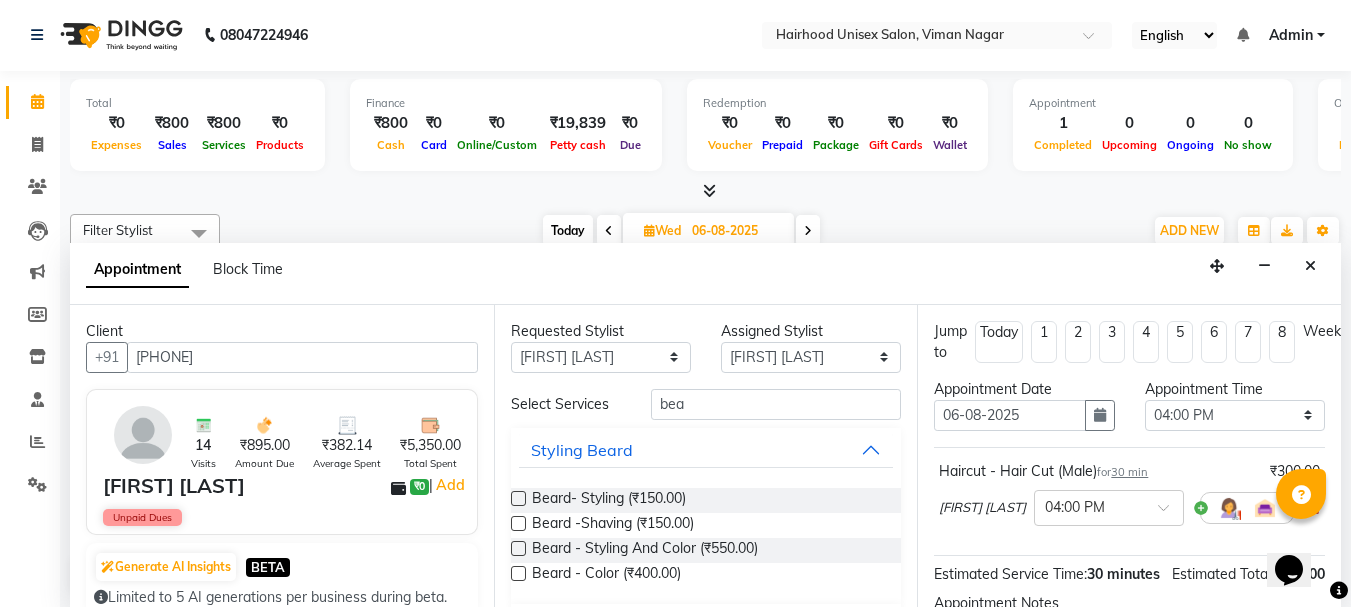 click at bounding box center [518, 498] 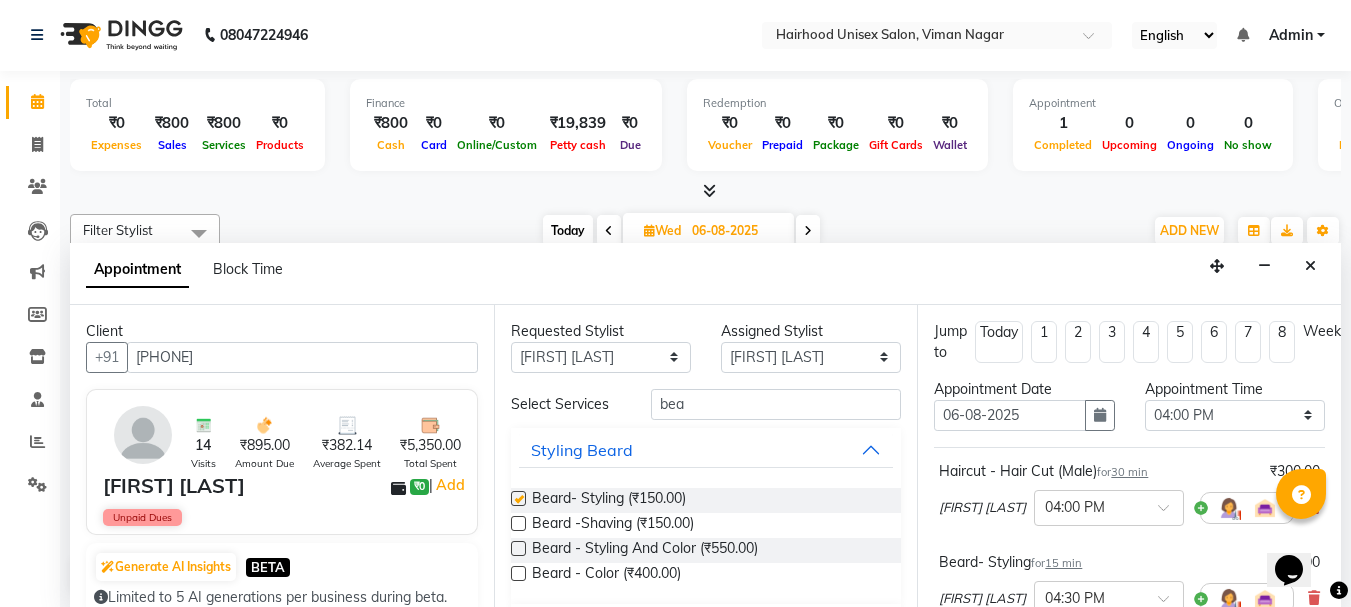 checkbox on "false" 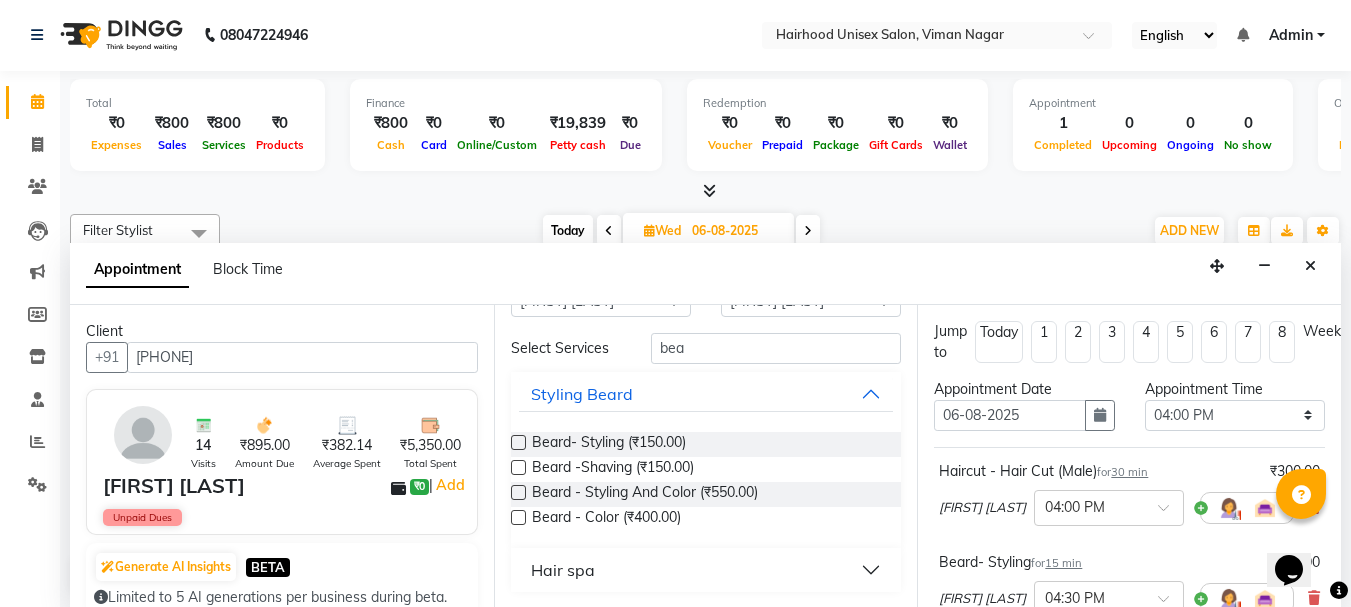 scroll, scrollTop: 57, scrollLeft: 0, axis: vertical 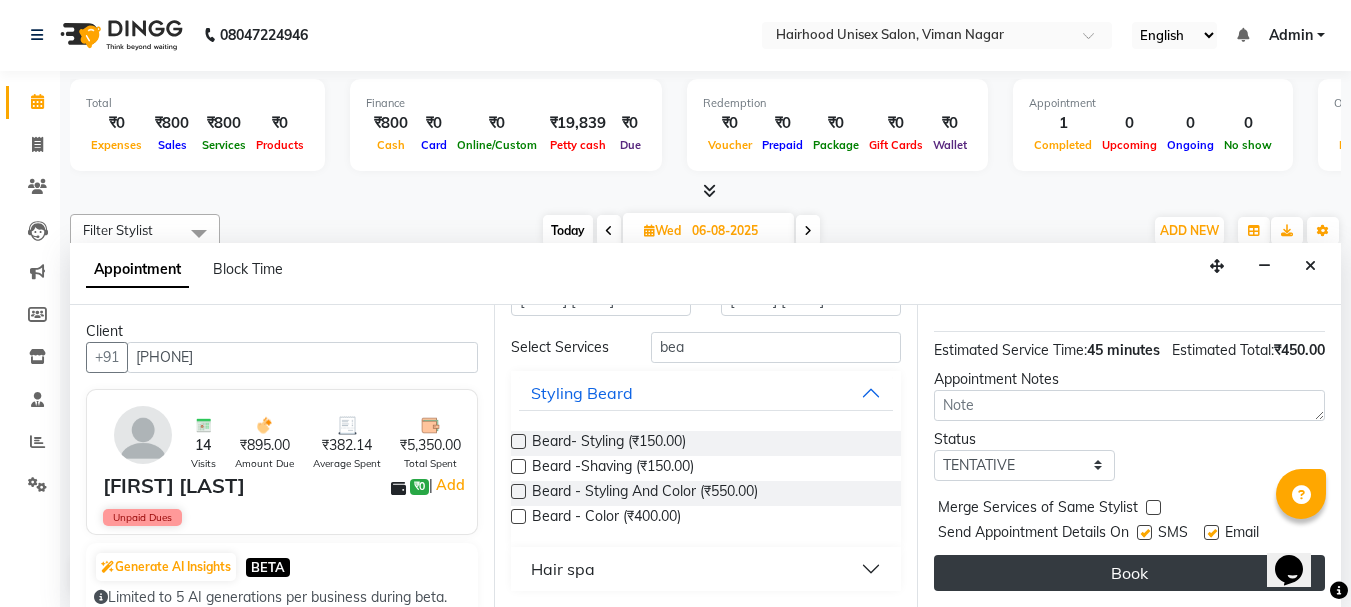 click on "Book" at bounding box center (1129, 573) 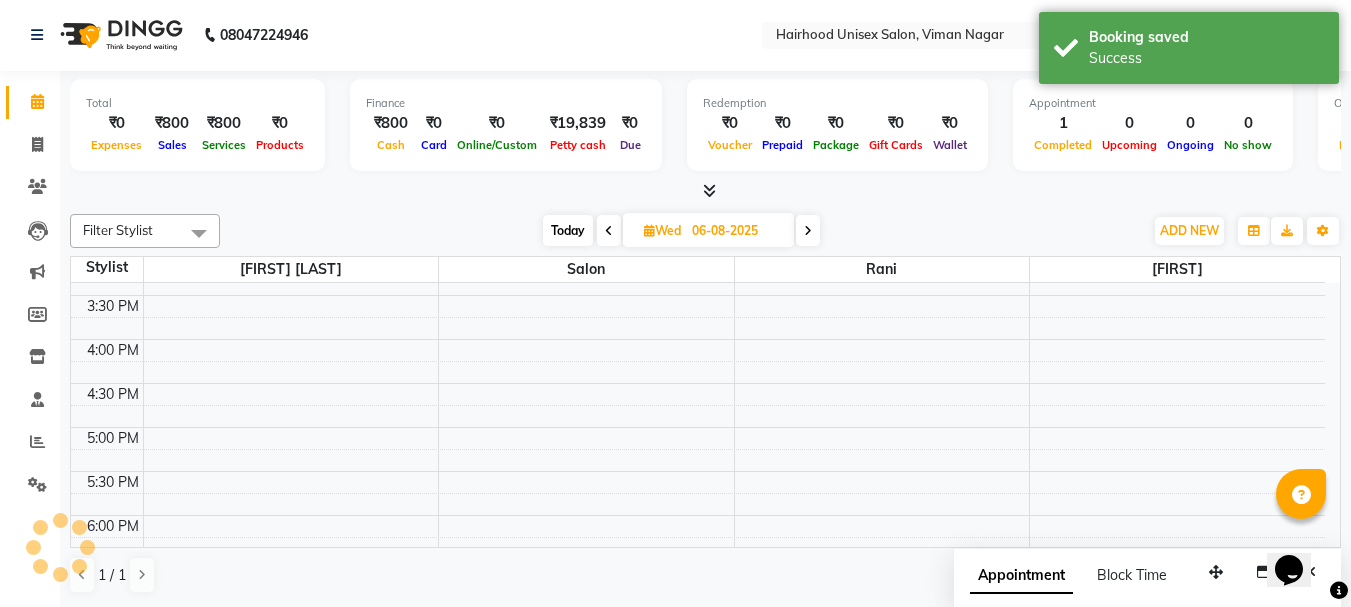 scroll, scrollTop: 0, scrollLeft: 0, axis: both 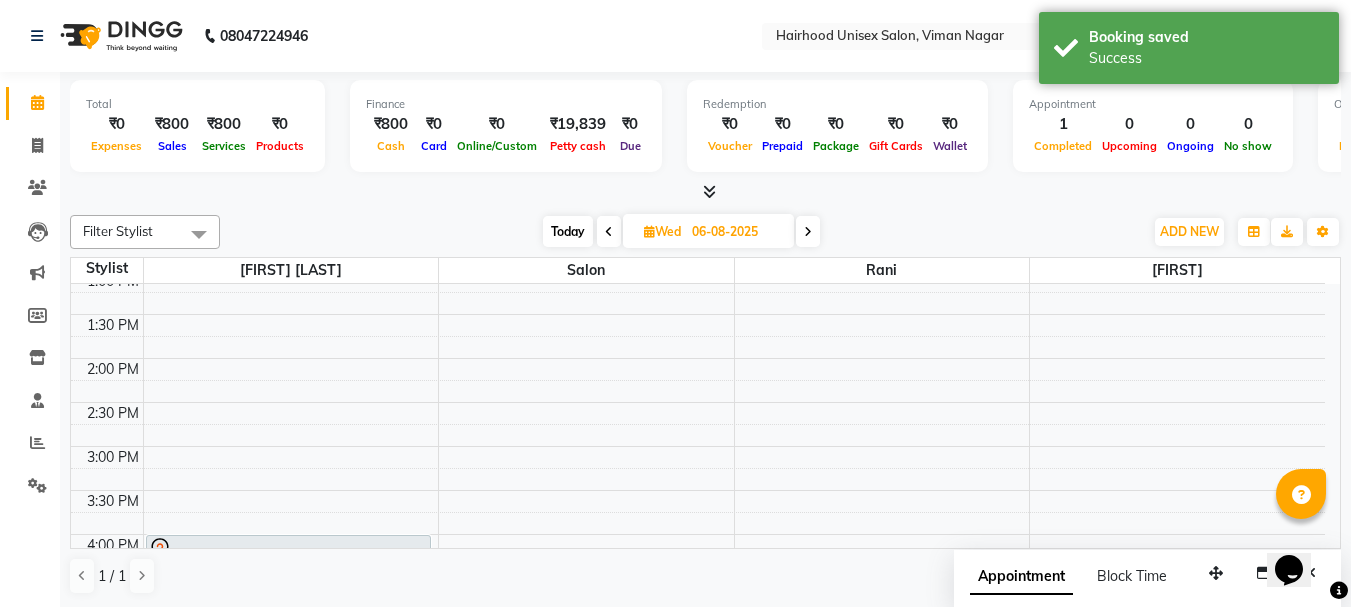 click at bounding box center [649, 231] 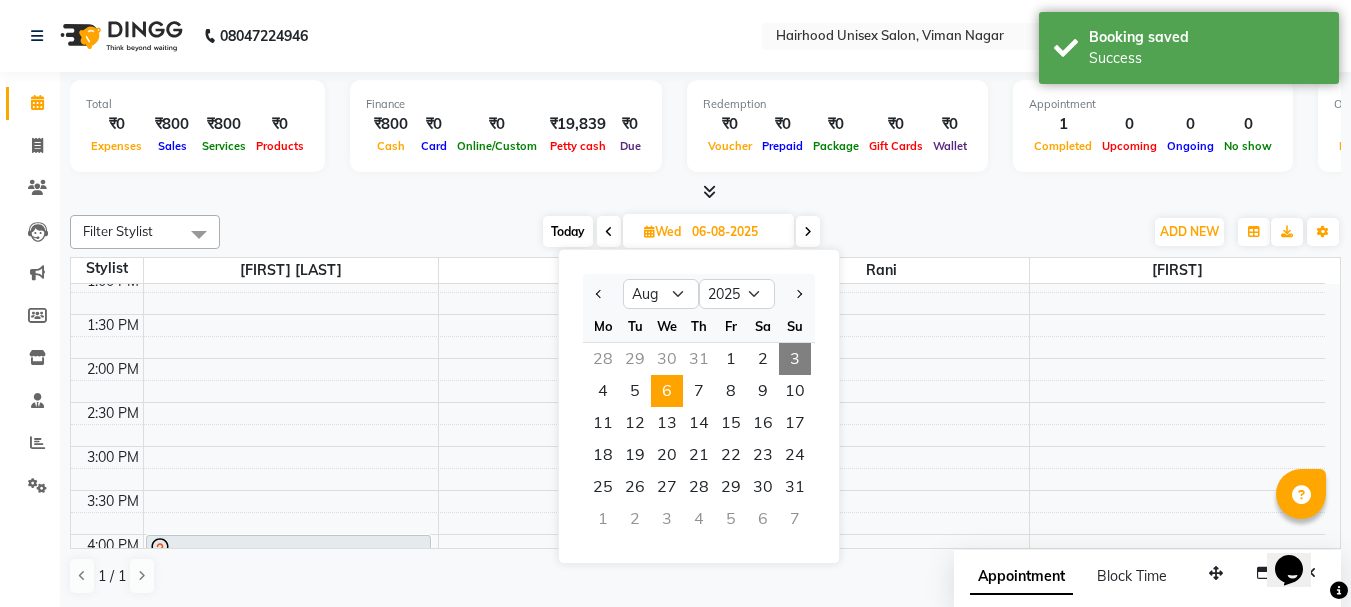 click on "3" at bounding box center [795, 359] 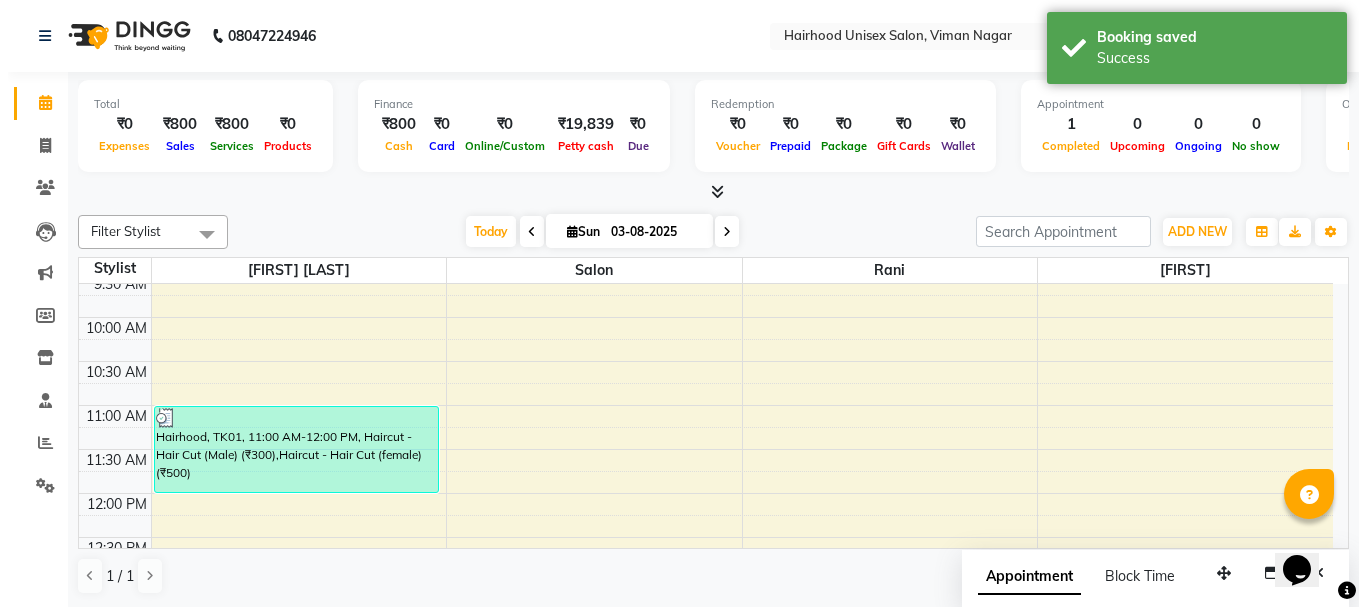 scroll, scrollTop: 0, scrollLeft: 0, axis: both 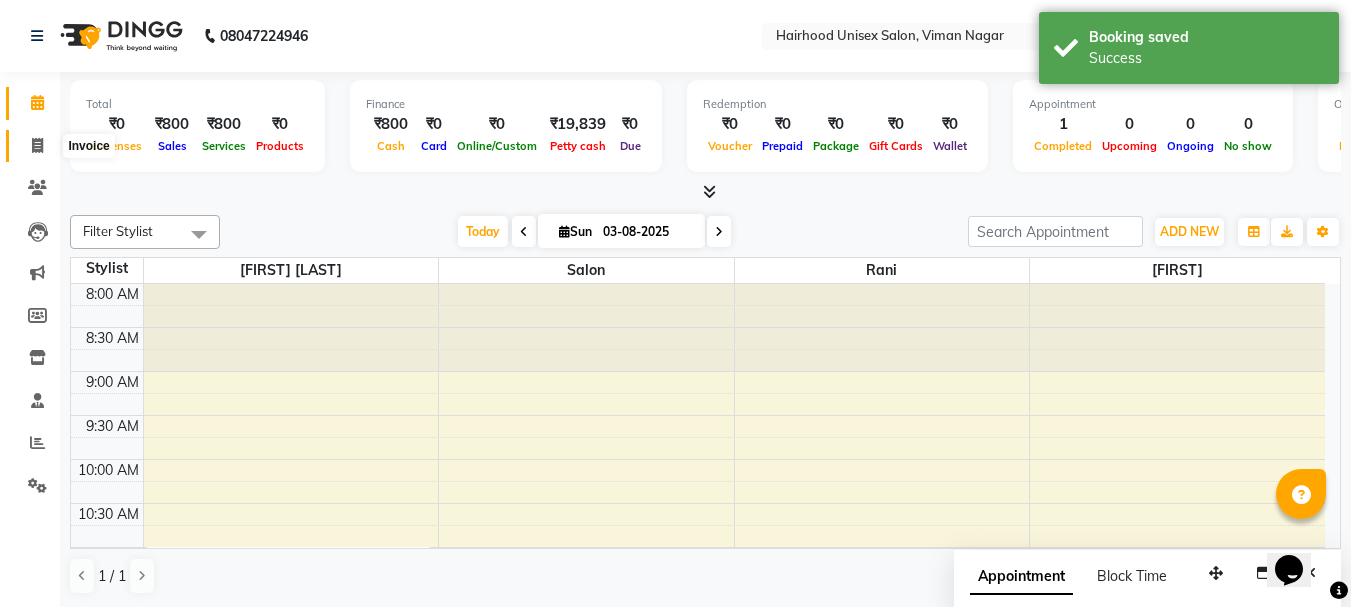 click 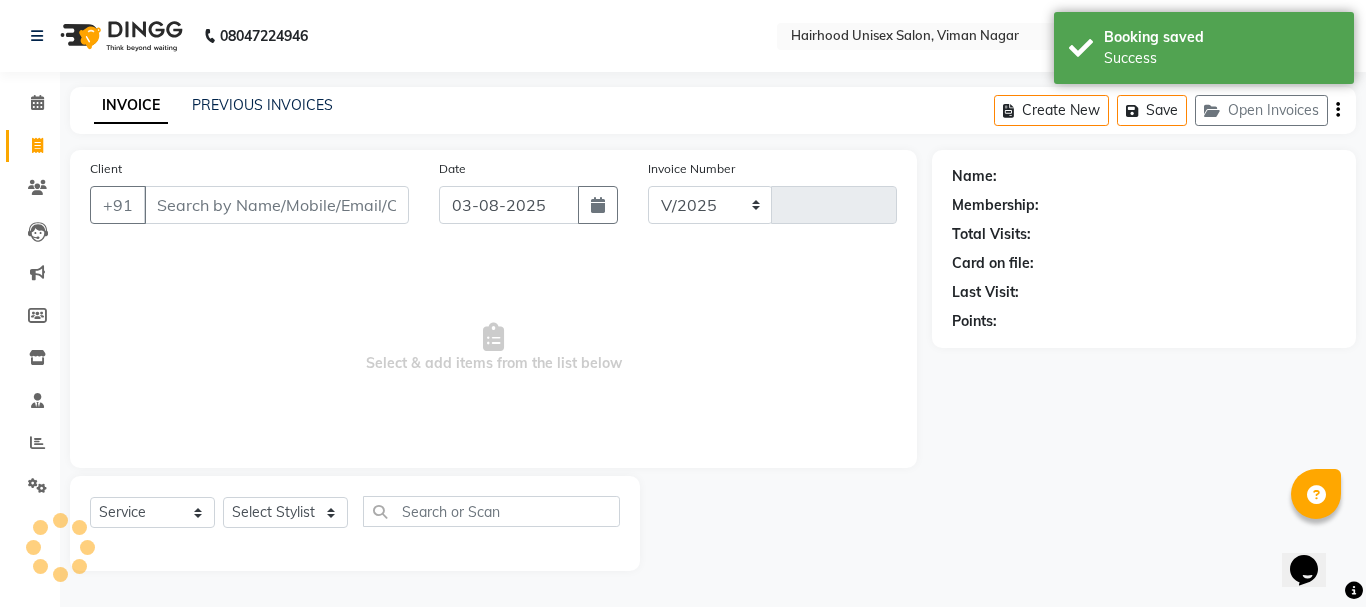 select on "754" 